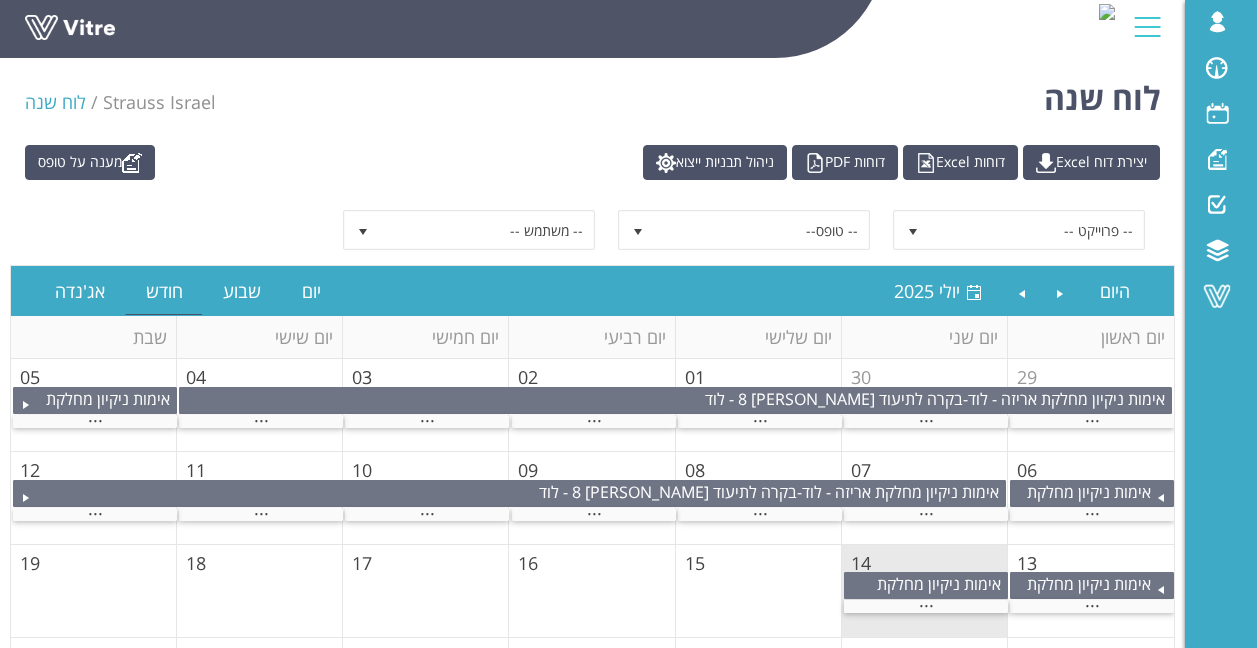 scroll, scrollTop: 200, scrollLeft: 0, axis: vertical 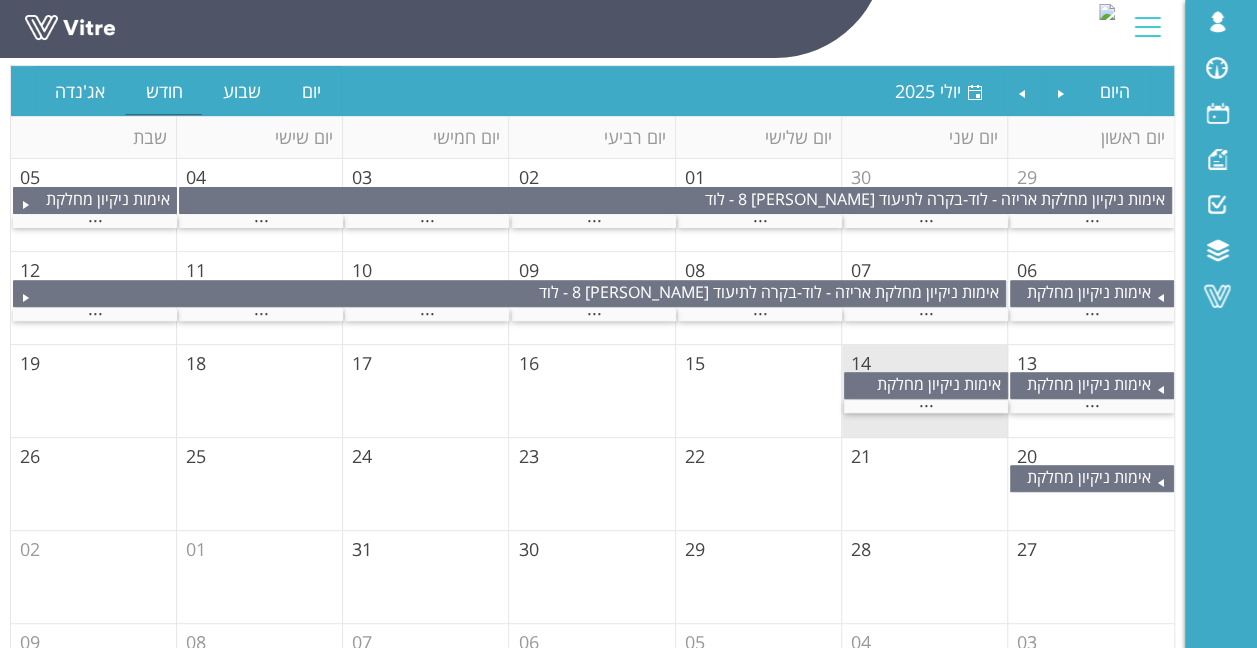 click on "14" at bounding box center (861, 363) 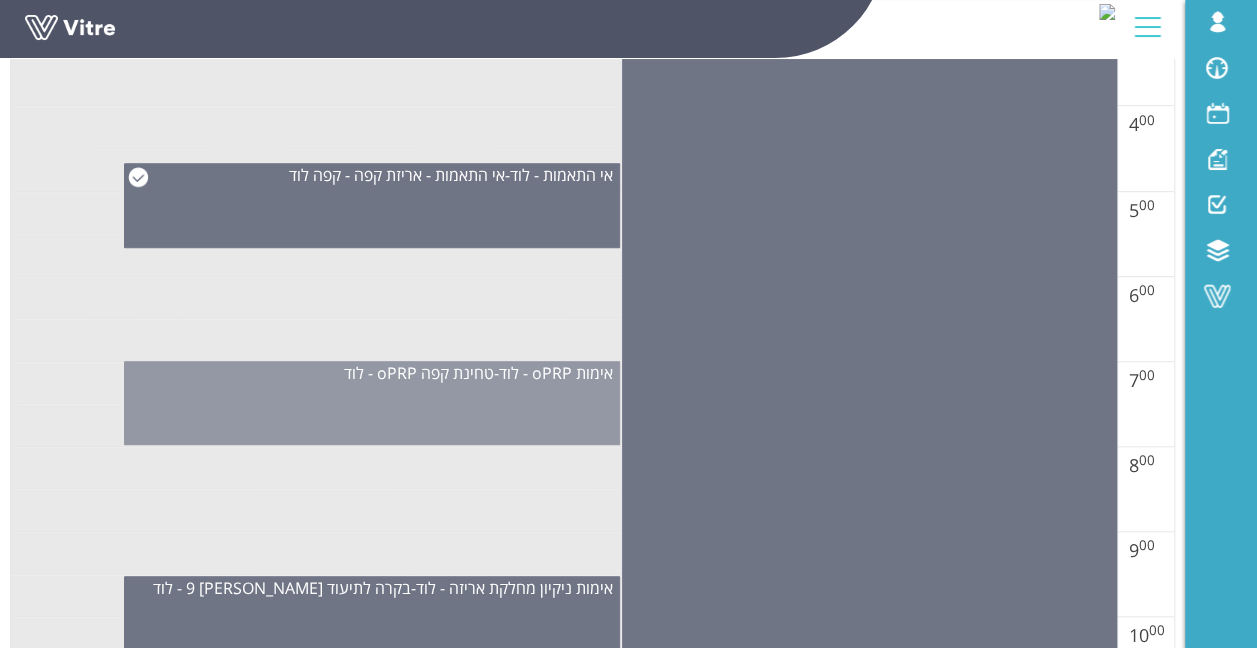 scroll, scrollTop: 562, scrollLeft: 0, axis: vertical 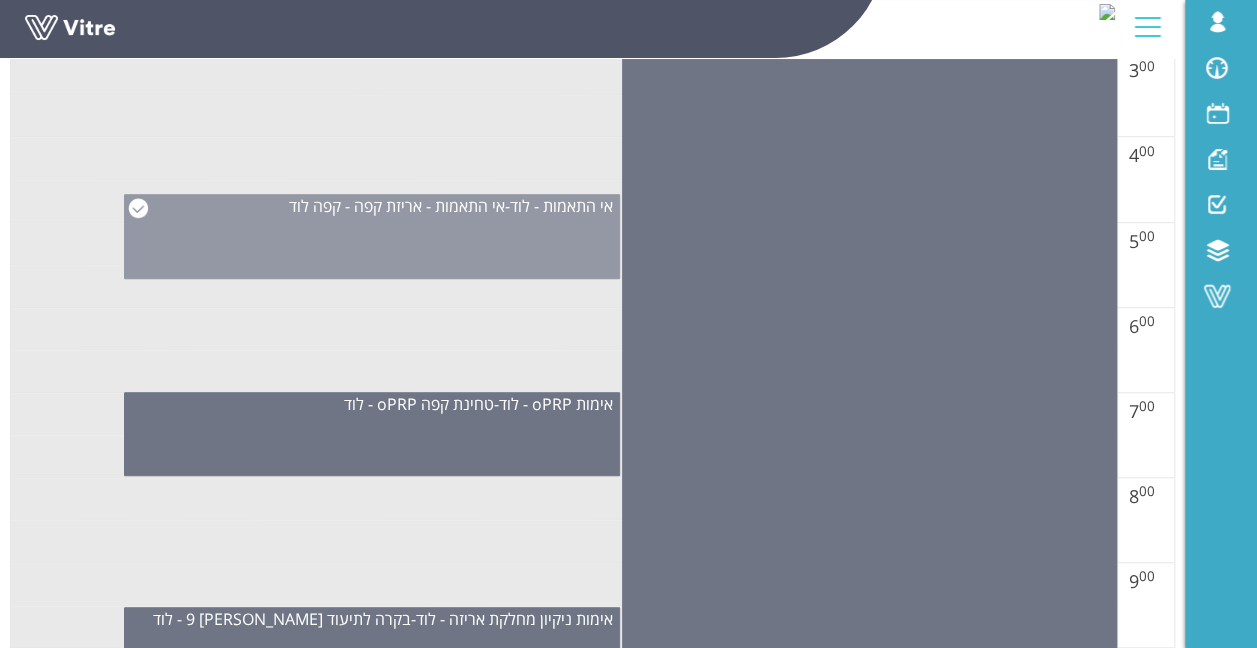 click on "אי התאמות - לוד  -
אי התאמות - אריזת קפה - קפה לוד" at bounding box center (372, 236) 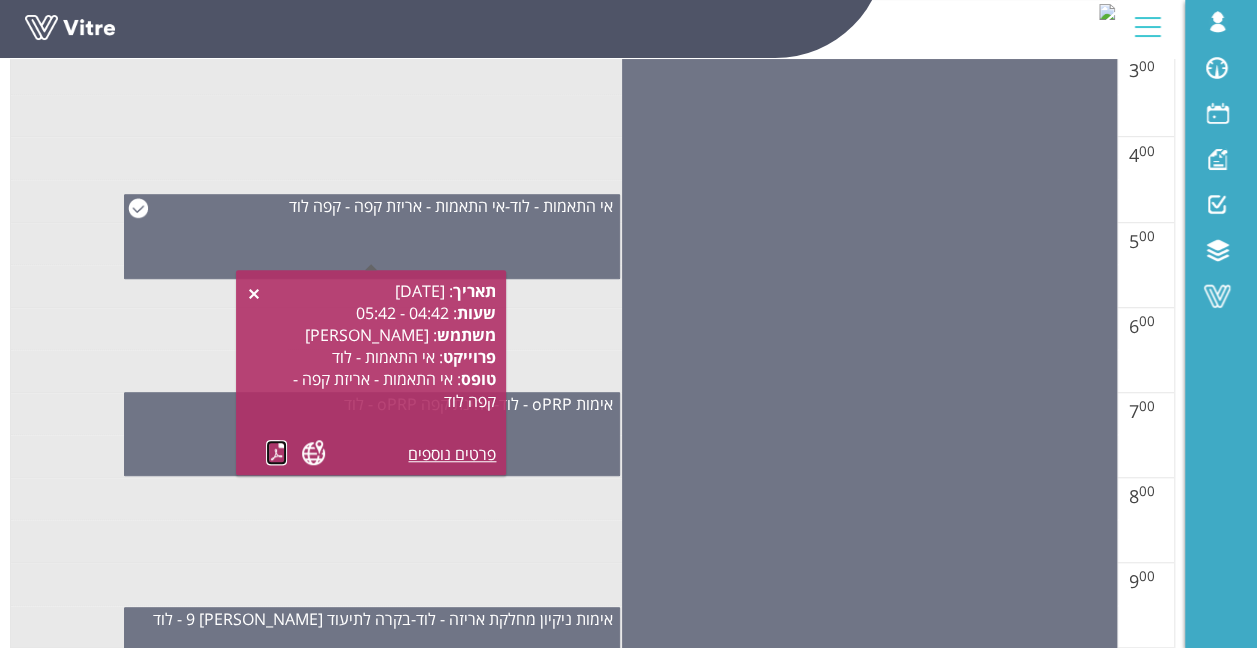 click at bounding box center [276, 452] 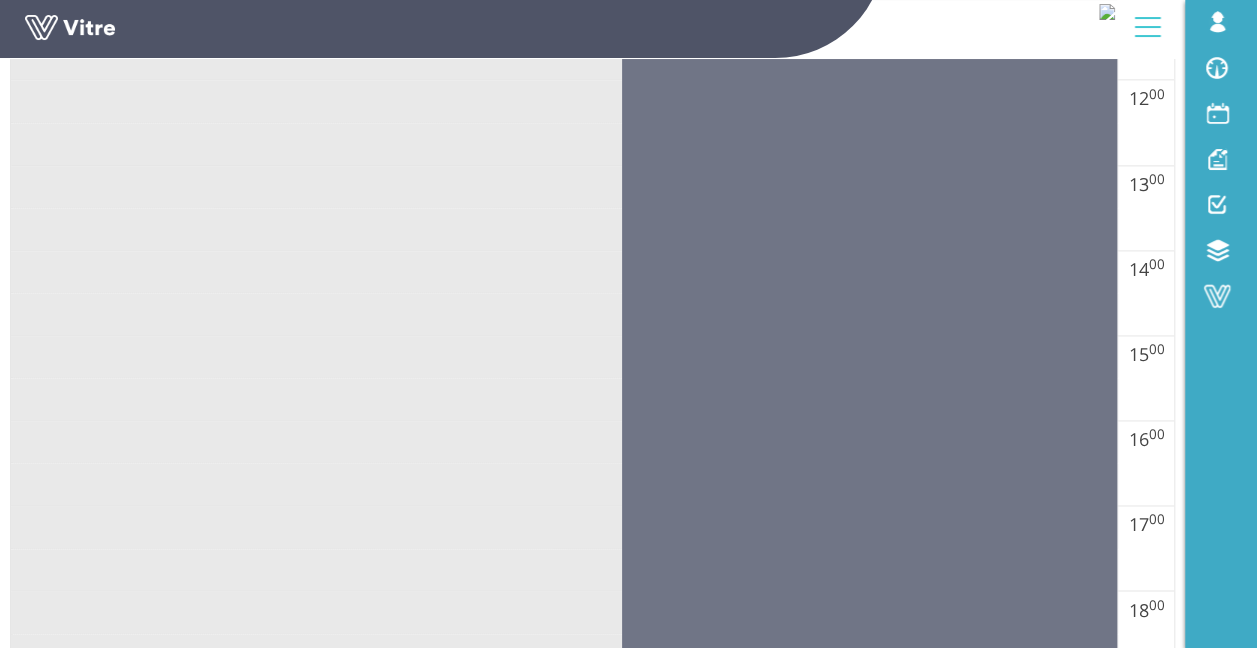 scroll, scrollTop: 1762, scrollLeft: 0, axis: vertical 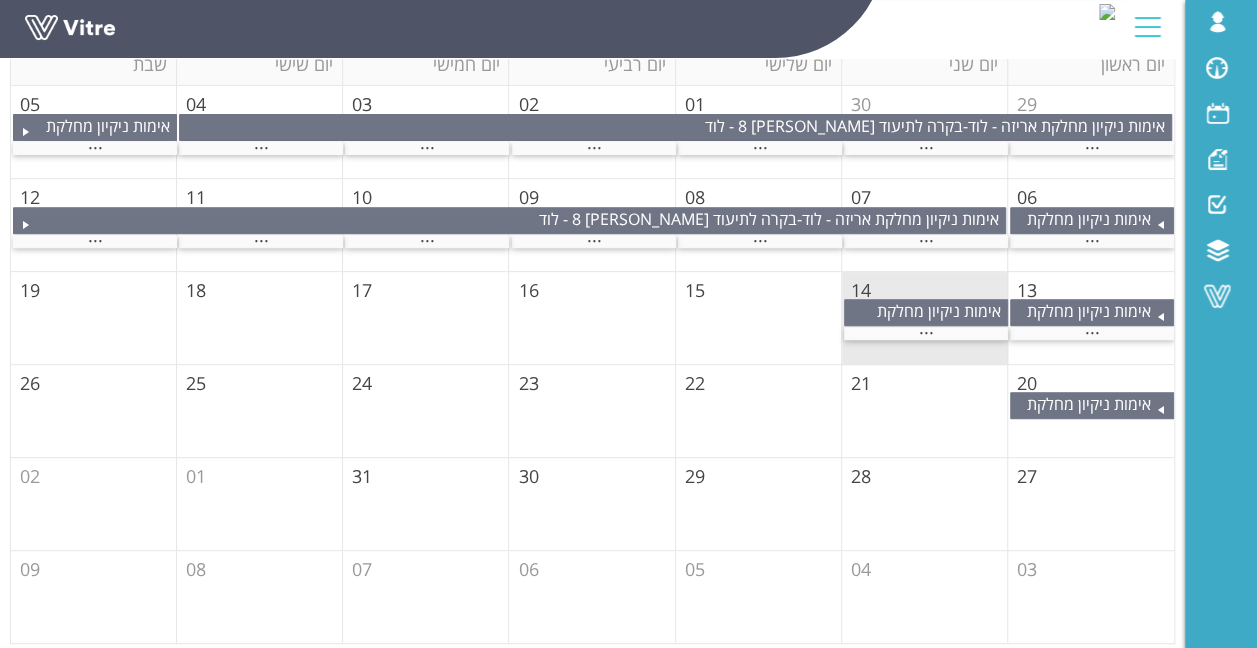click on "13" at bounding box center (1027, 290) 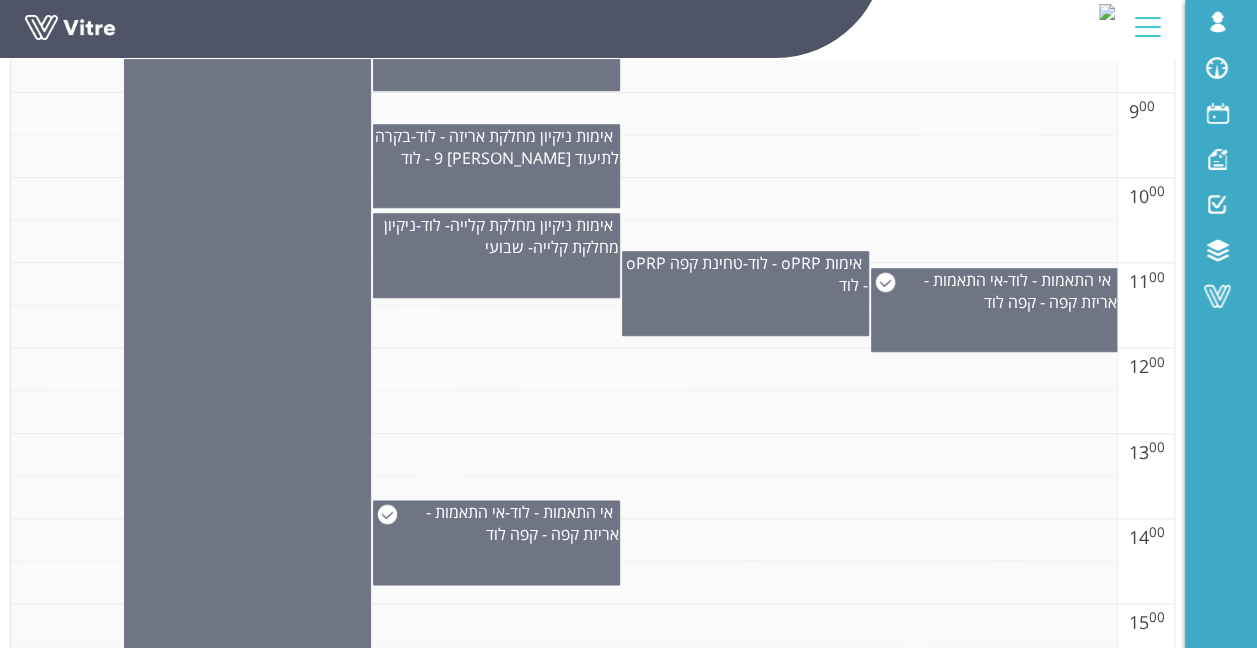 scroll, scrollTop: 973, scrollLeft: 0, axis: vertical 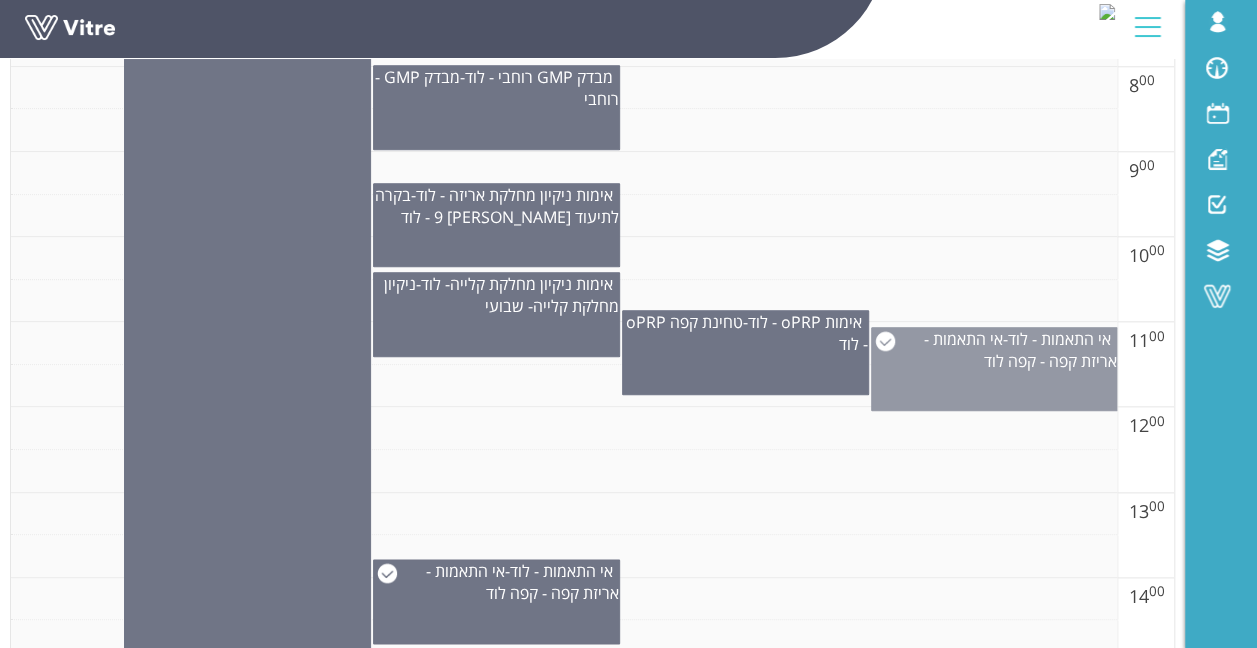 click on "אי התאמות - אריזת קפה - קפה לוד" at bounding box center [1020, 350] 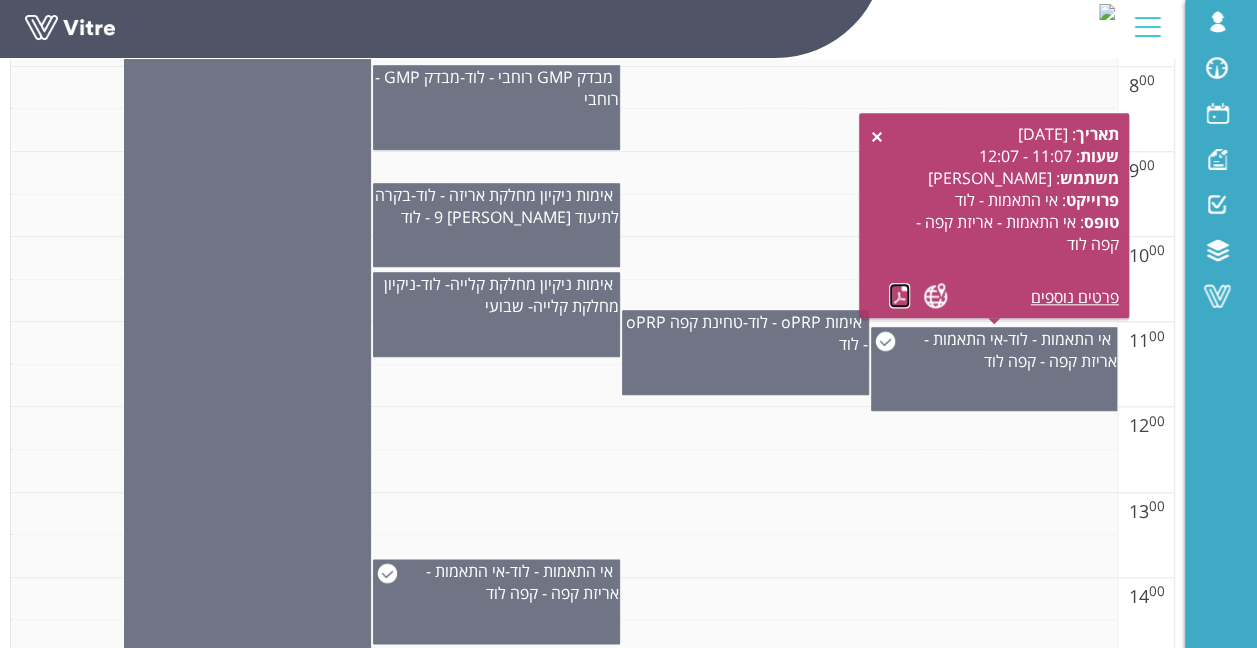 click at bounding box center [899, 295] 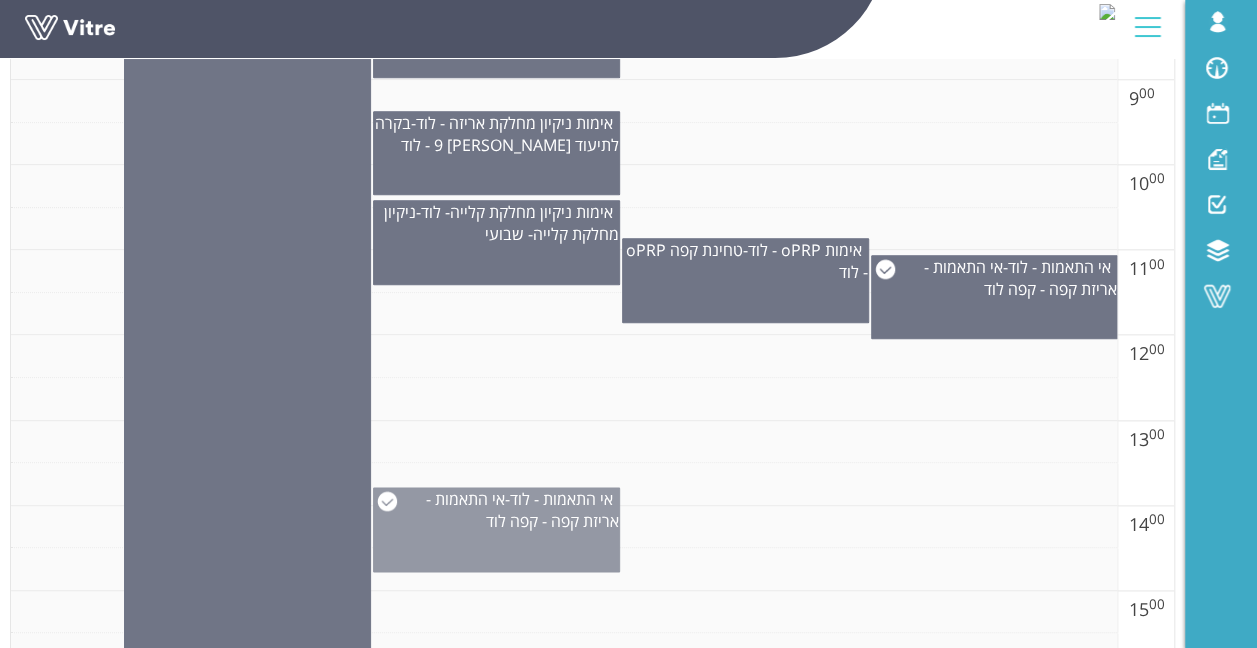 scroll, scrollTop: 1173, scrollLeft: 0, axis: vertical 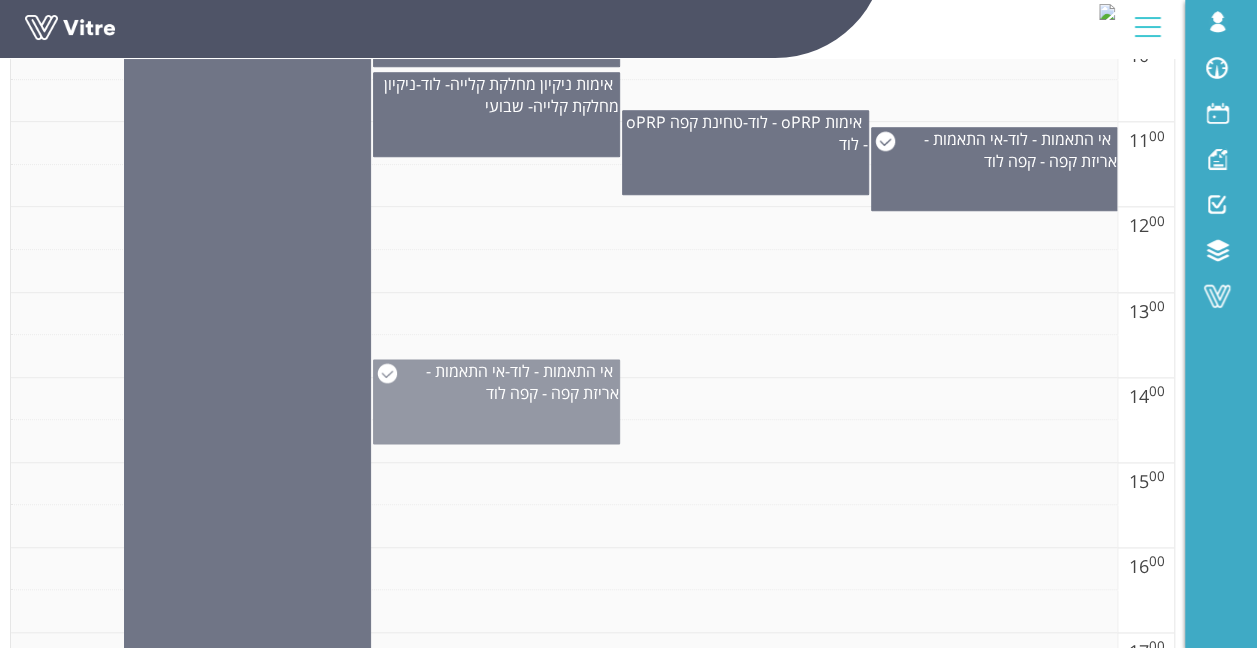 click on "אי התאמות - אריזת קפה - קפה לוד" at bounding box center (522, 382) 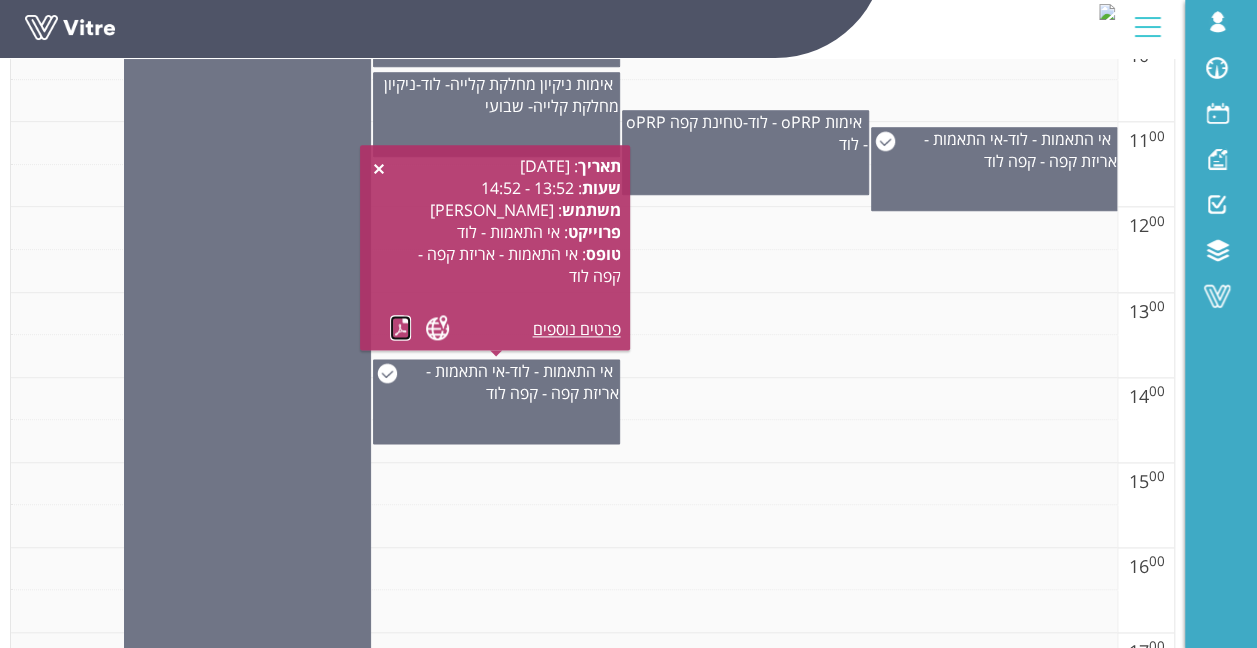 click at bounding box center (400, 327) 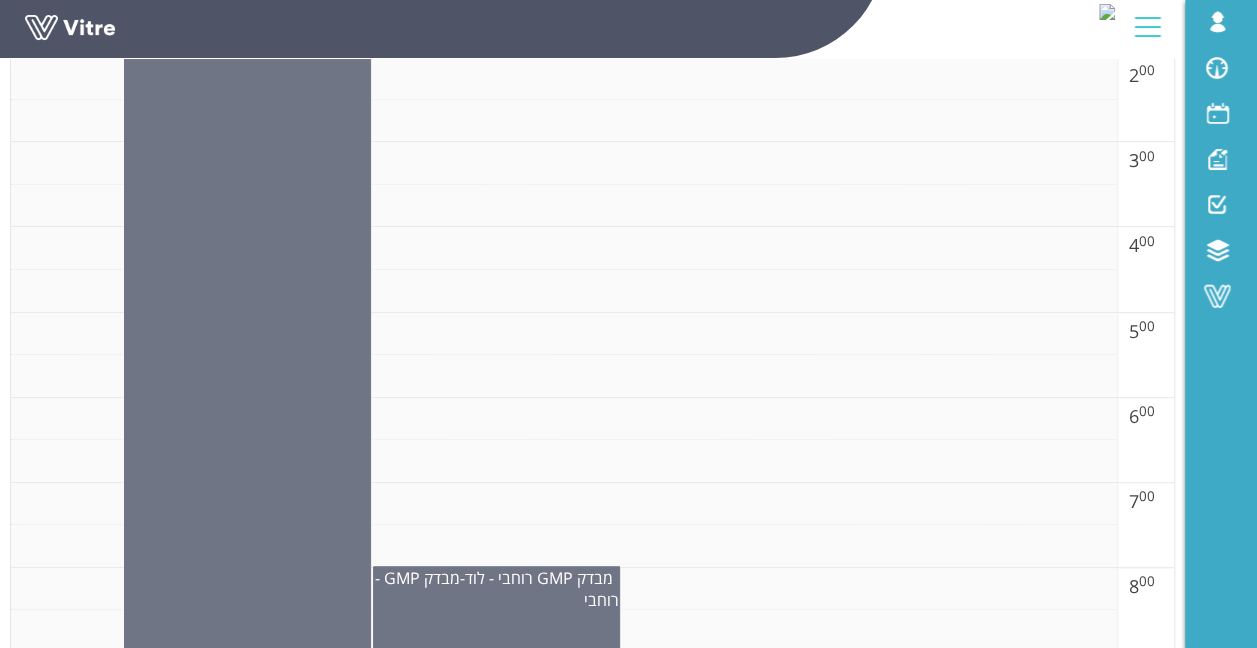 scroll, scrollTop: 0, scrollLeft: 0, axis: both 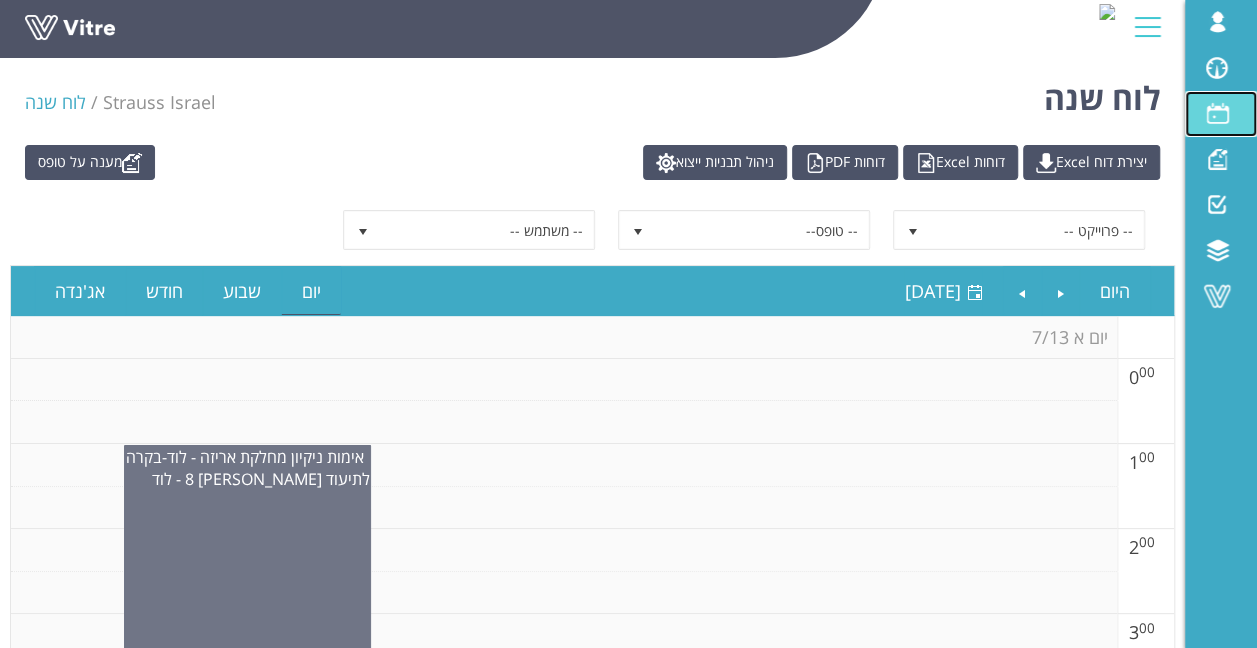 click at bounding box center (1217, 113) 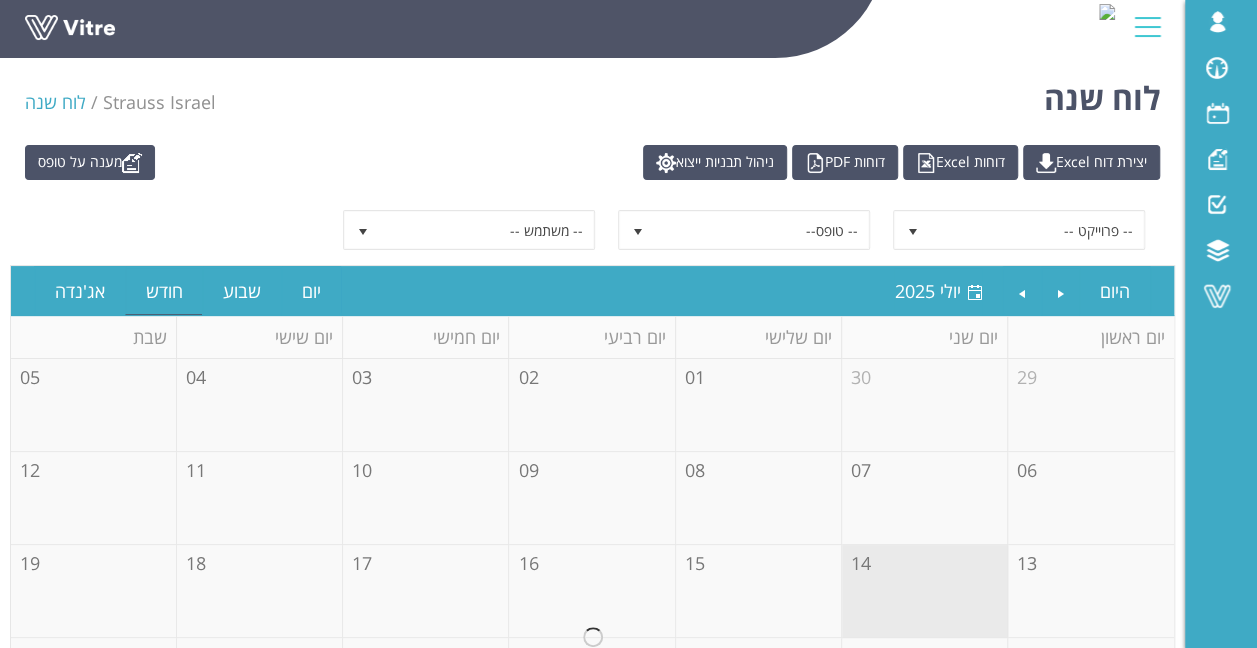 scroll, scrollTop: 200, scrollLeft: 0, axis: vertical 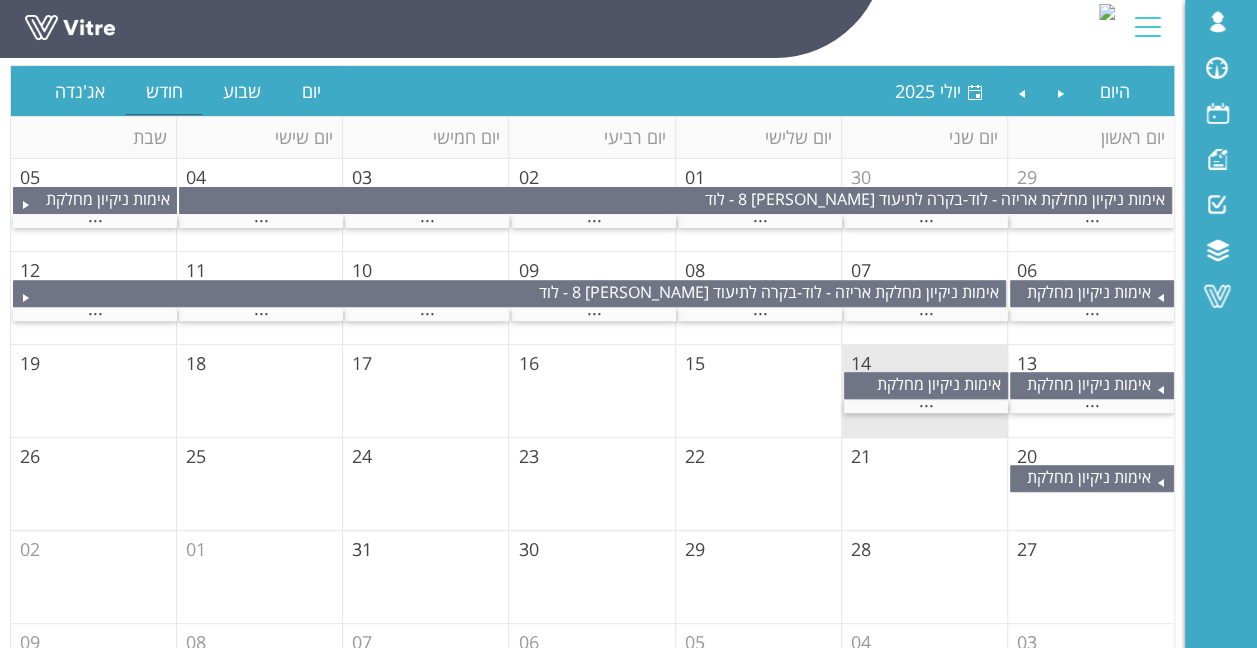 click on "10" at bounding box center (362, 270) 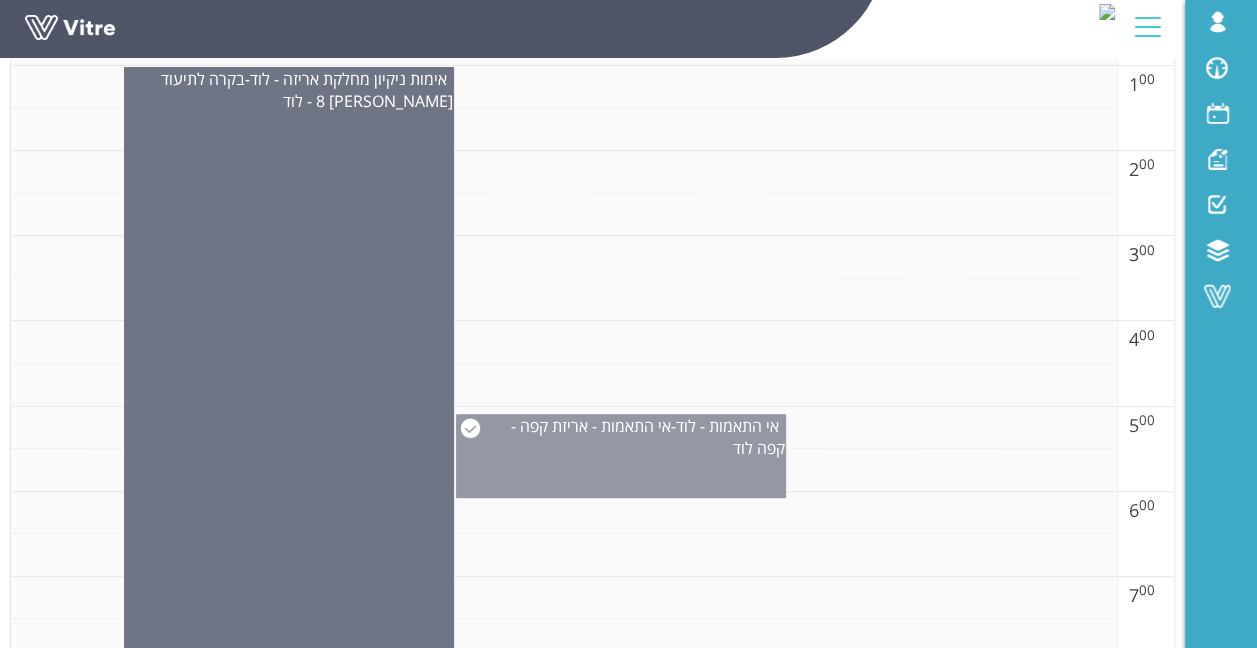 scroll, scrollTop: 346, scrollLeft: 0, axis: vertical 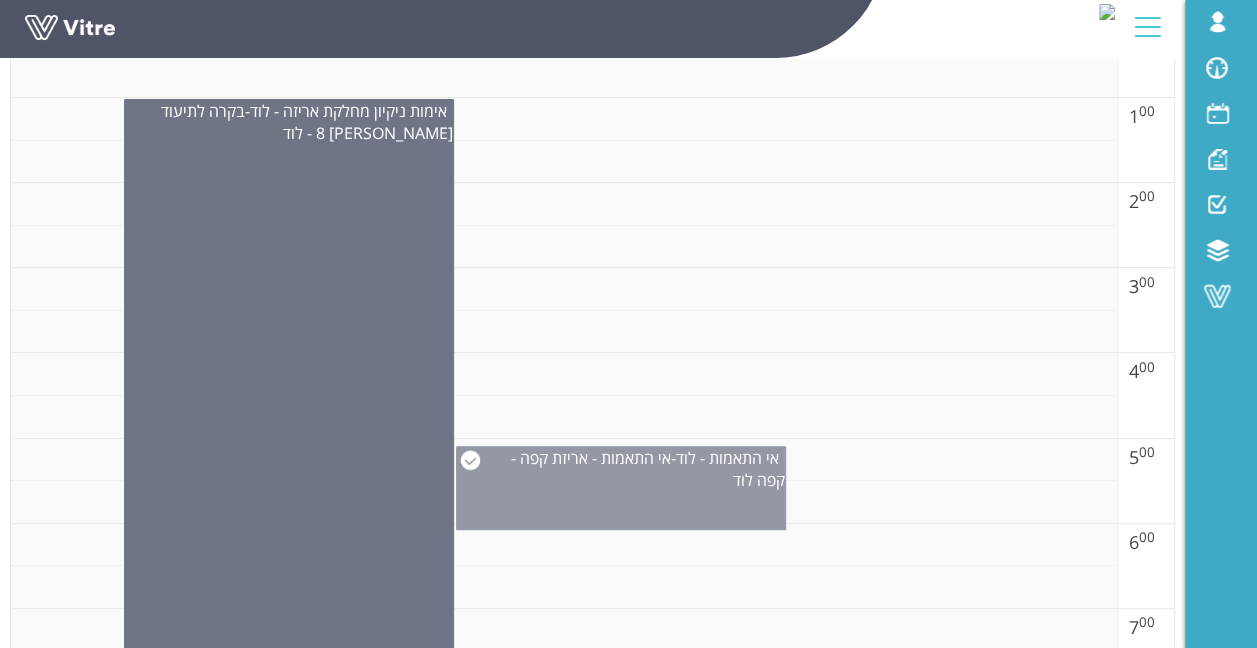 click on "אי התאמות - אריזת קפה - קפה לוד" at bounding box center (648, 469) 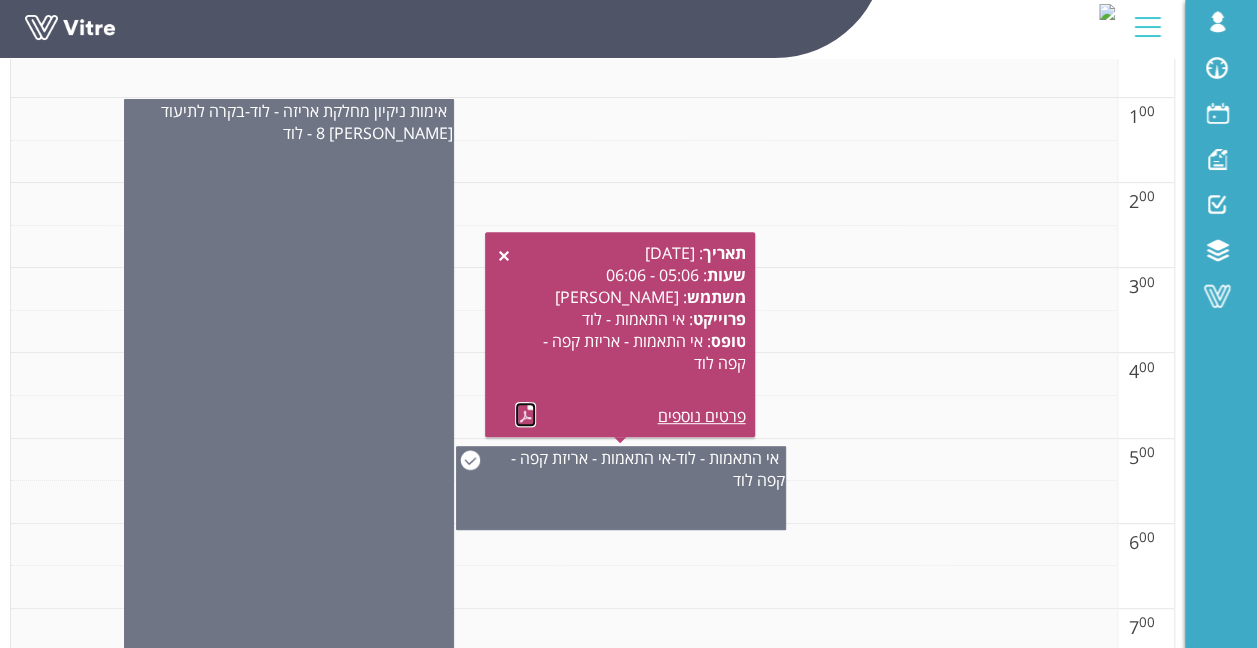 click at bounding box center (525, 414) 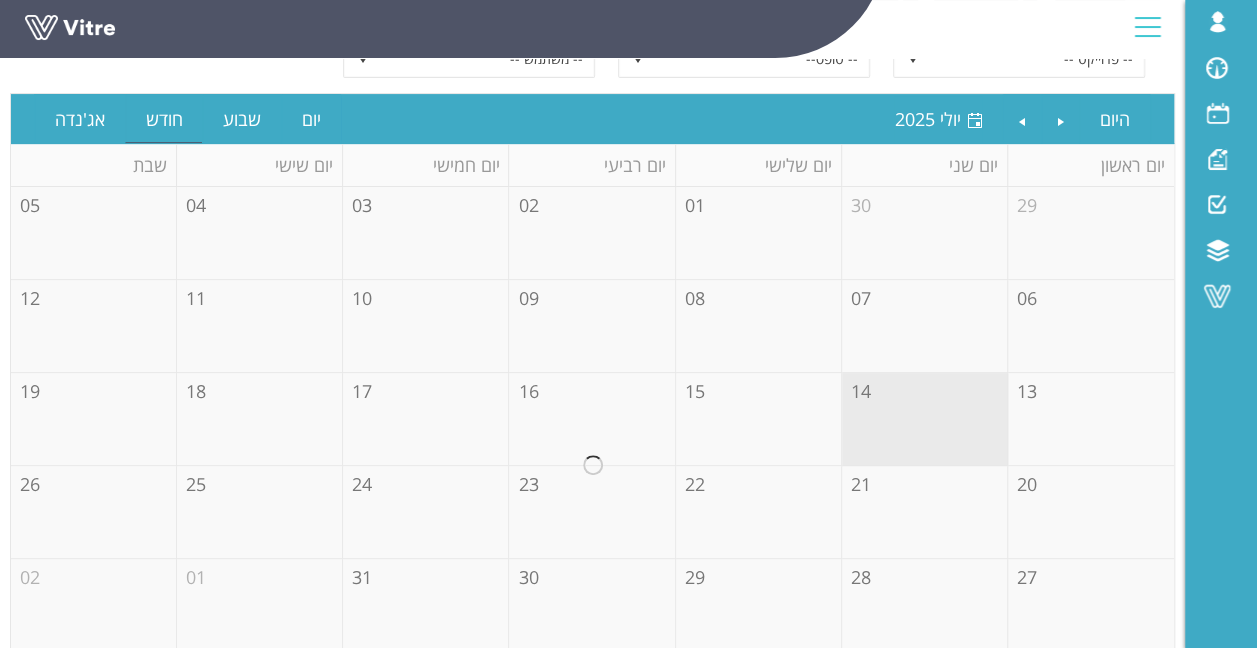 scroll, scrollTop: 200, scrollLeft: 0, axis: vertical 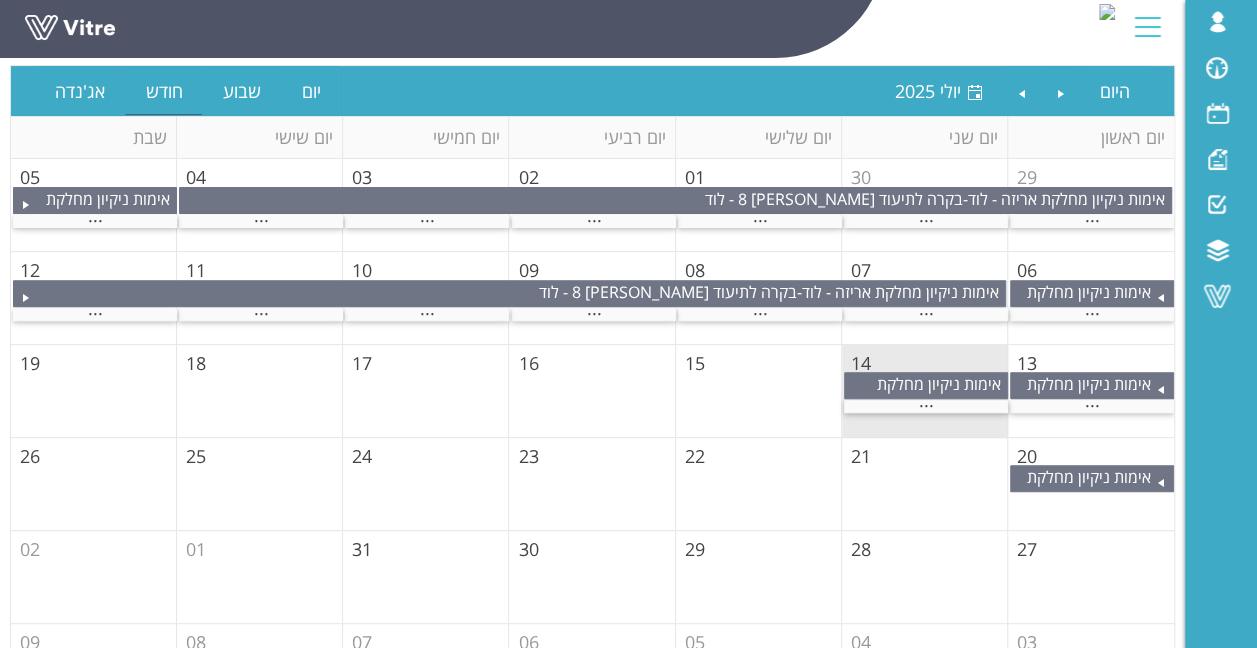 click on "09" at bounding box center (528, 270) 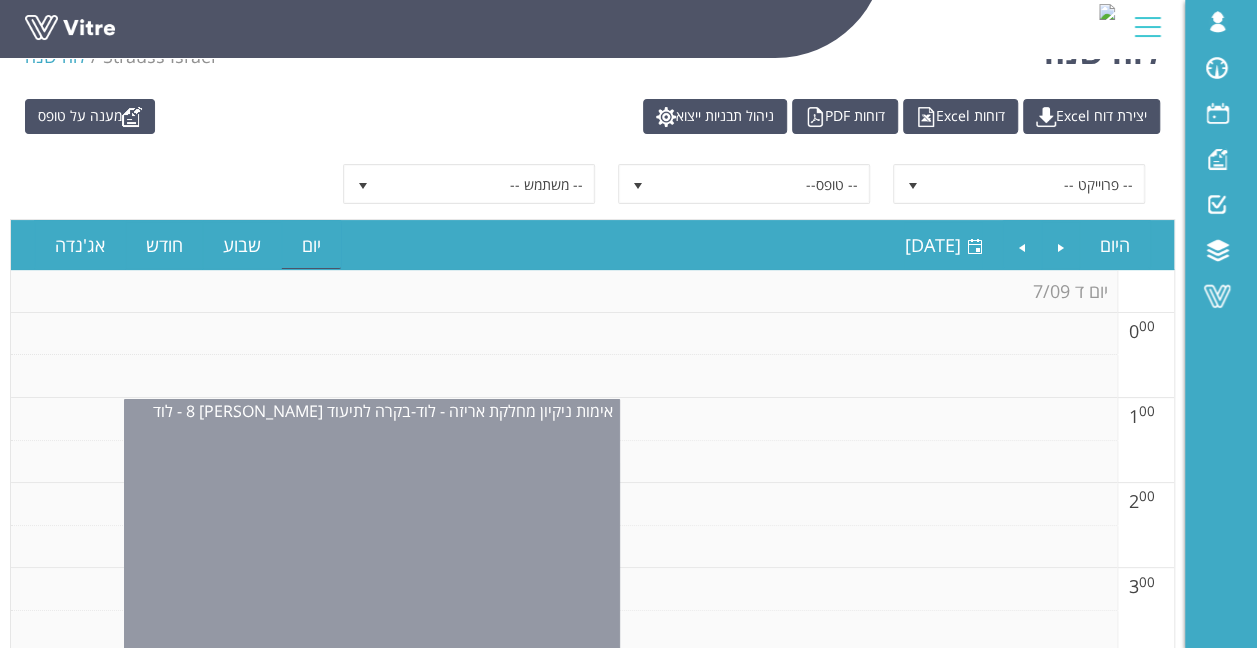 scroll, scrollTop: 0, scrollLeft: 0, axis: both 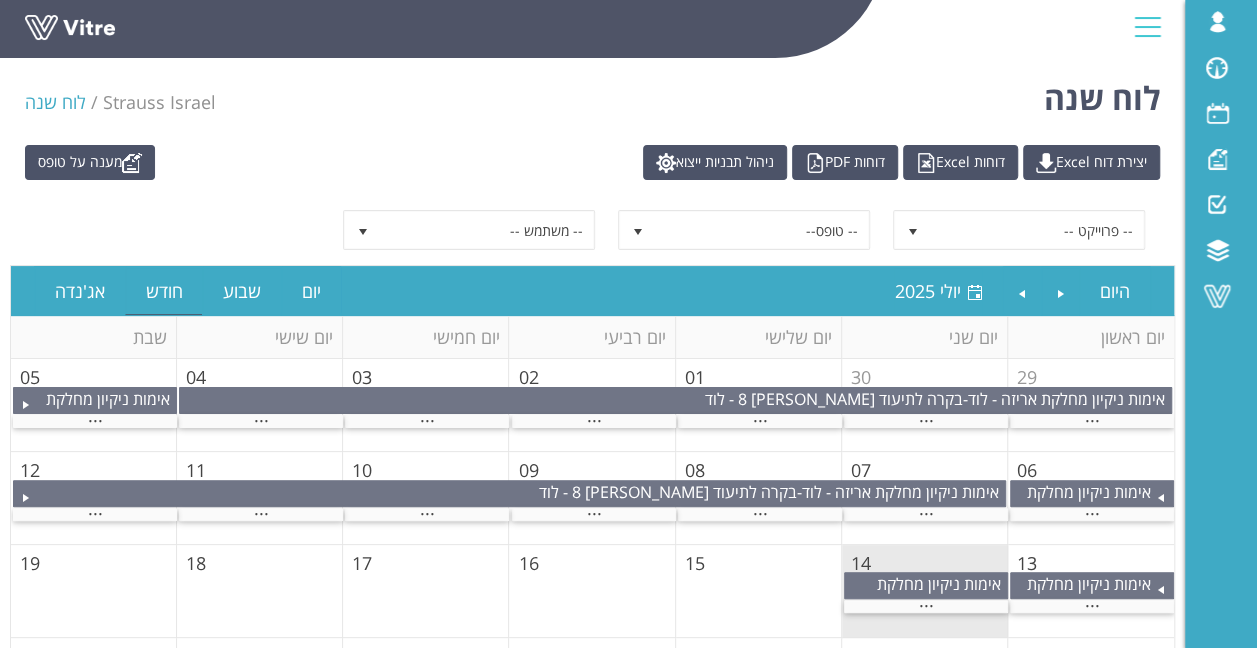 click on "08" at bounding box center (695, 470) 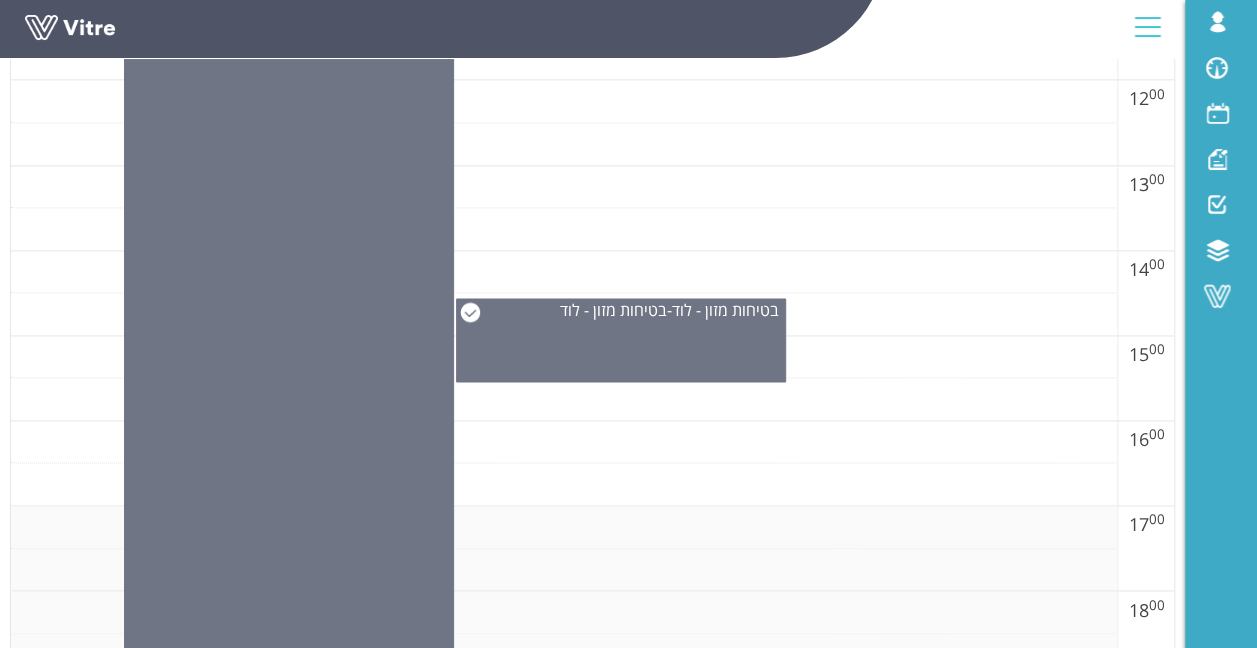 scroll, scrollTop: 1746, scrollLeft: 0, axis: vertical 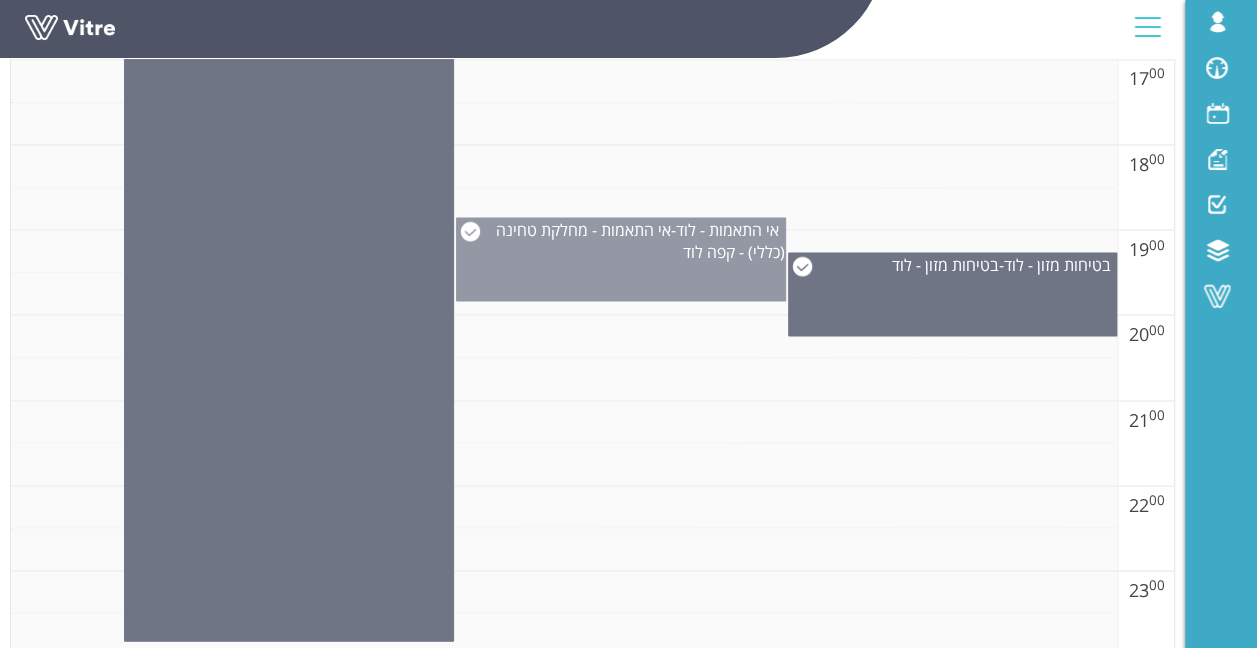 click on "אי התאמות - לוד" at bounding box center (727, 229) 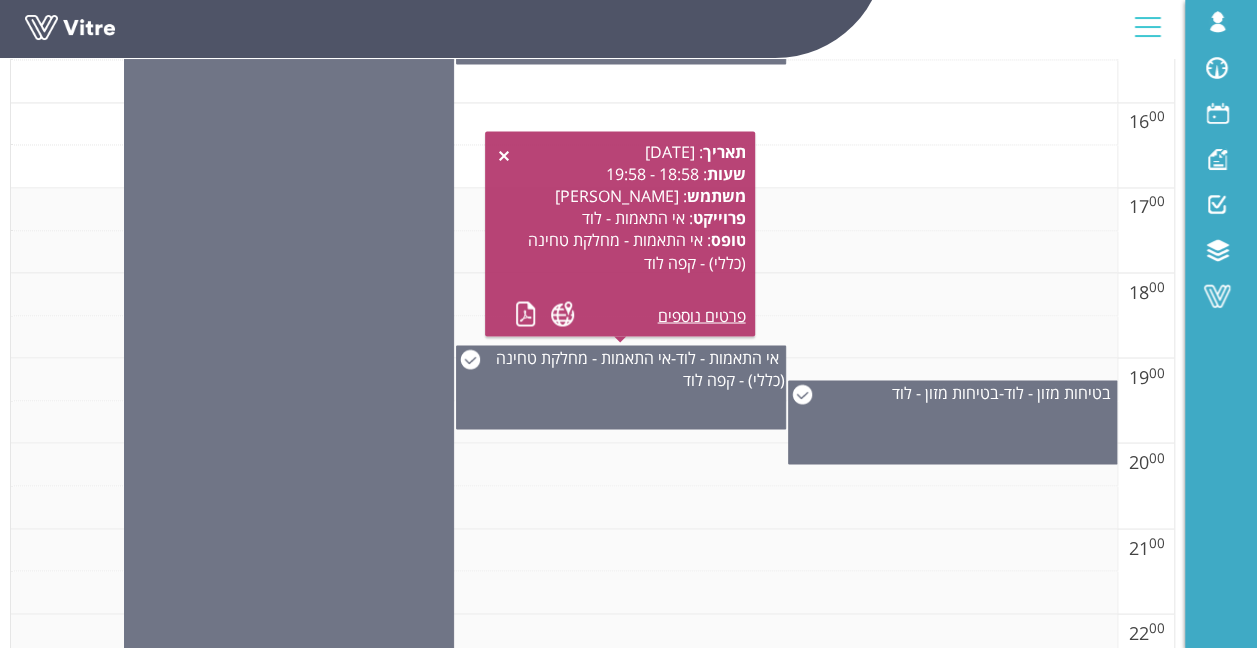 scroll, scrollTop: 1546, scrollLeft: 0, axis: vertical 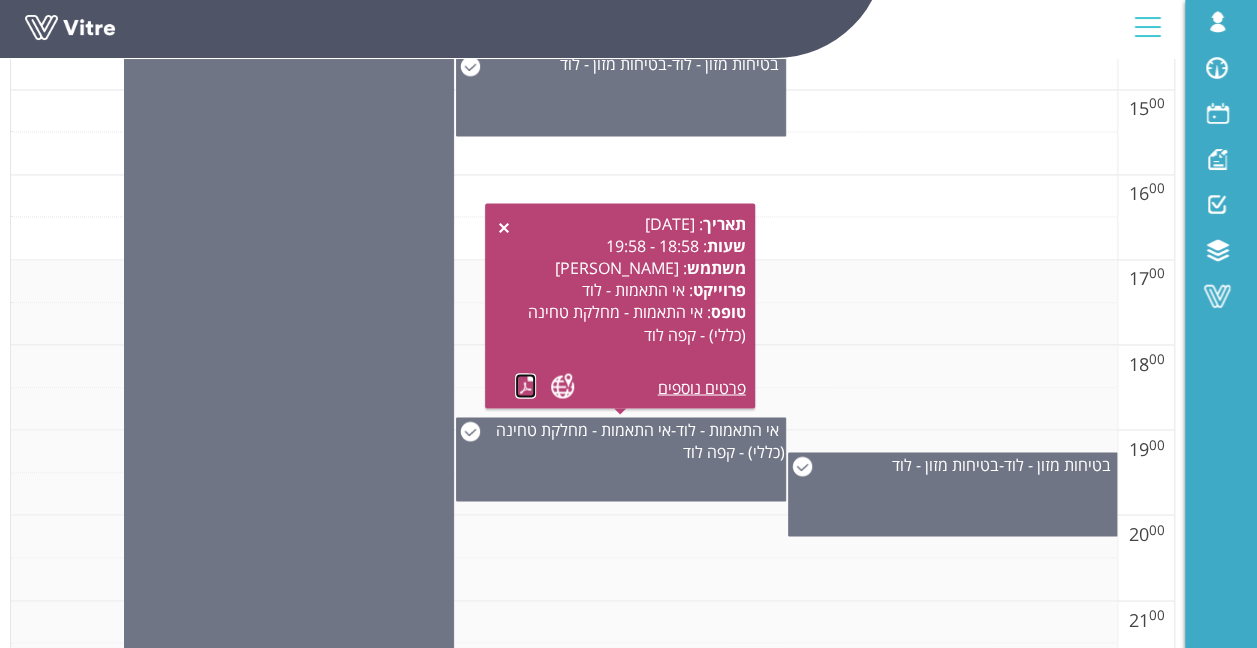 click at bounding box center [525, 385] 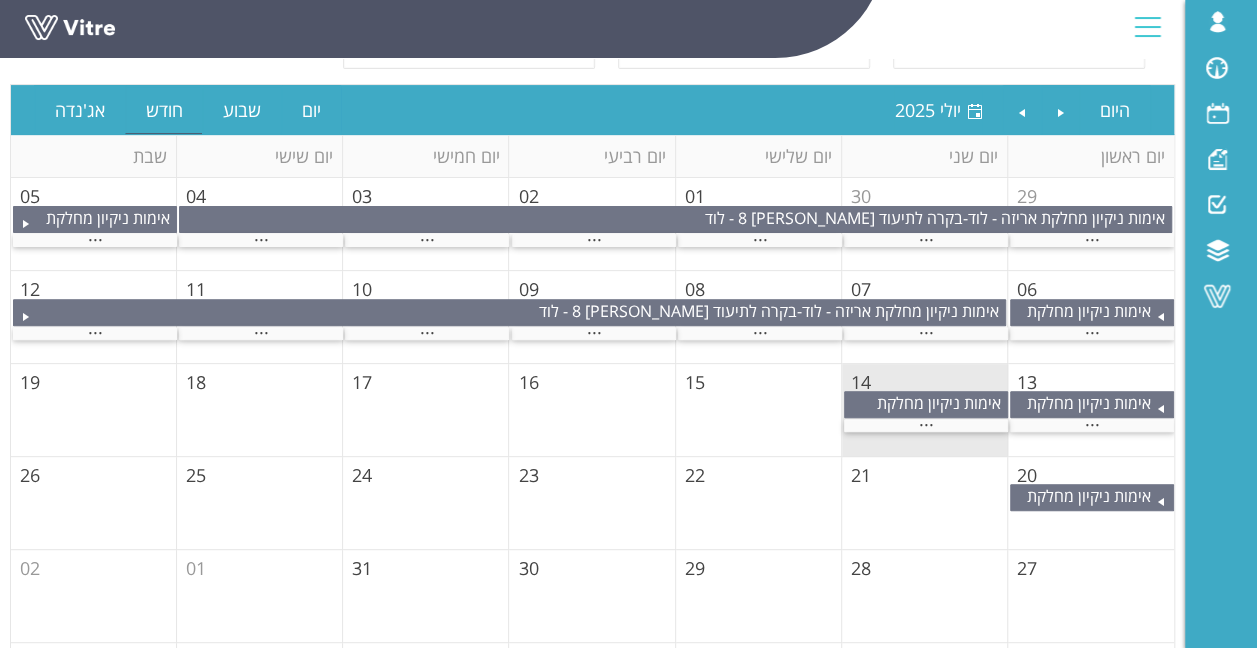 scroll, scrollTop: 273, scrollLeft: 0, axis: vertical 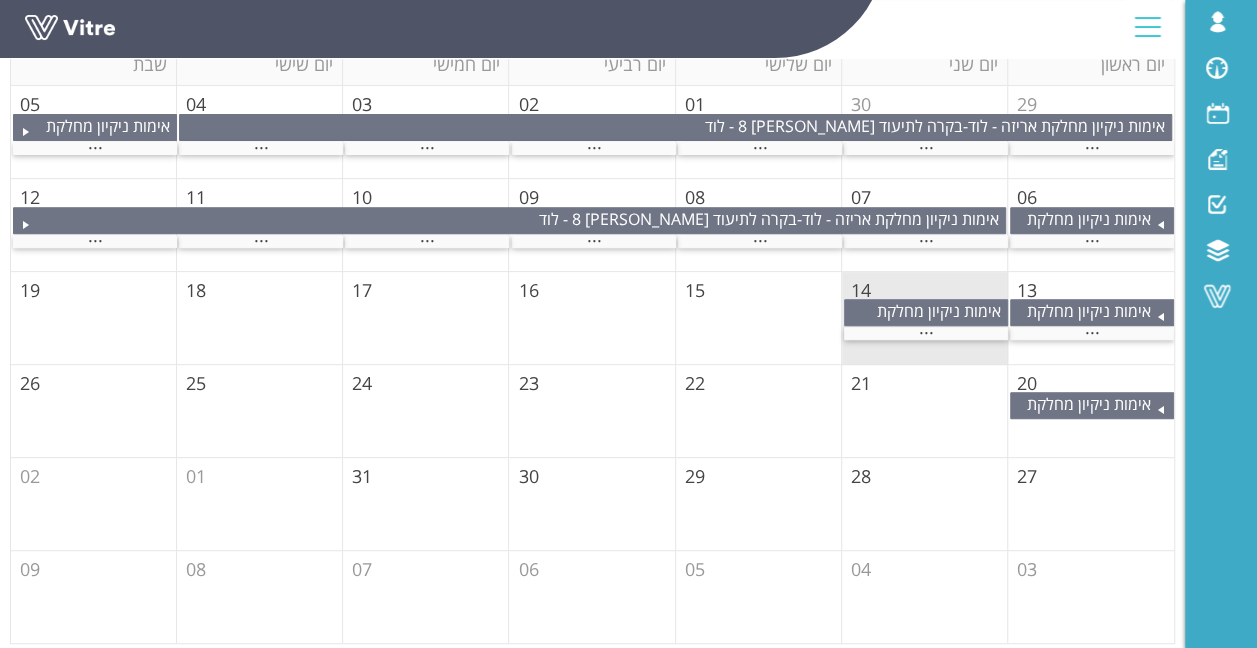 click on "13" at bounding box center (1027, 290) 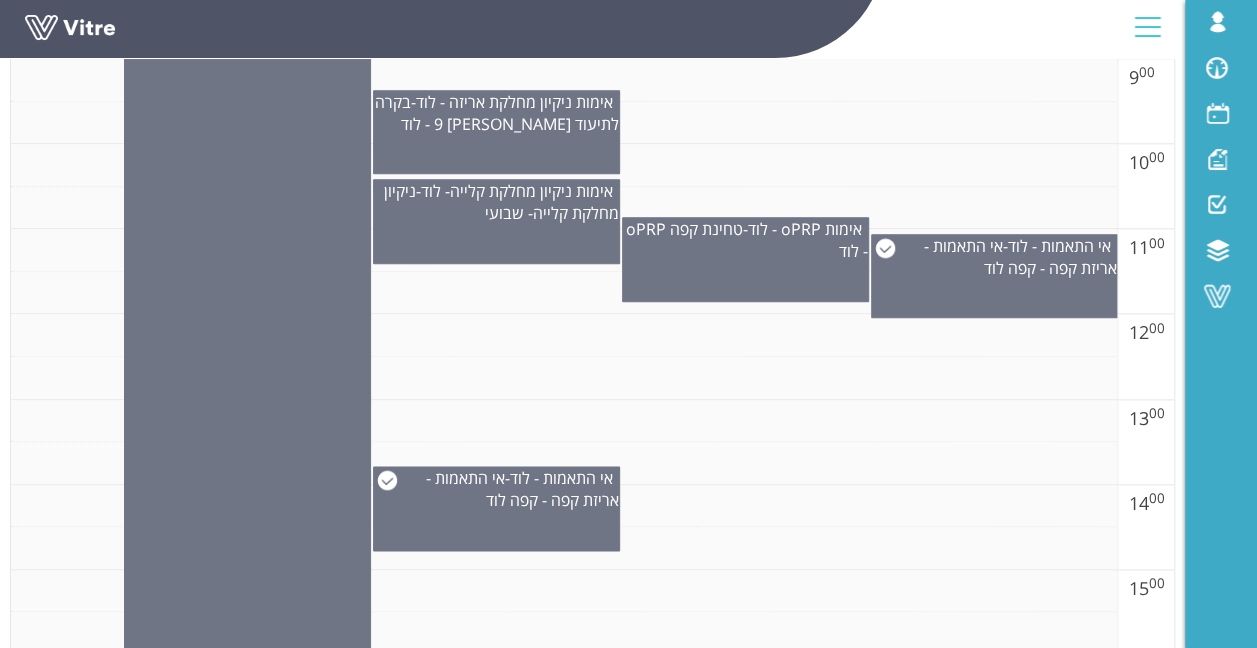 scroll, scrollTop: 1173, scrollLeft: 0, axis: vertical 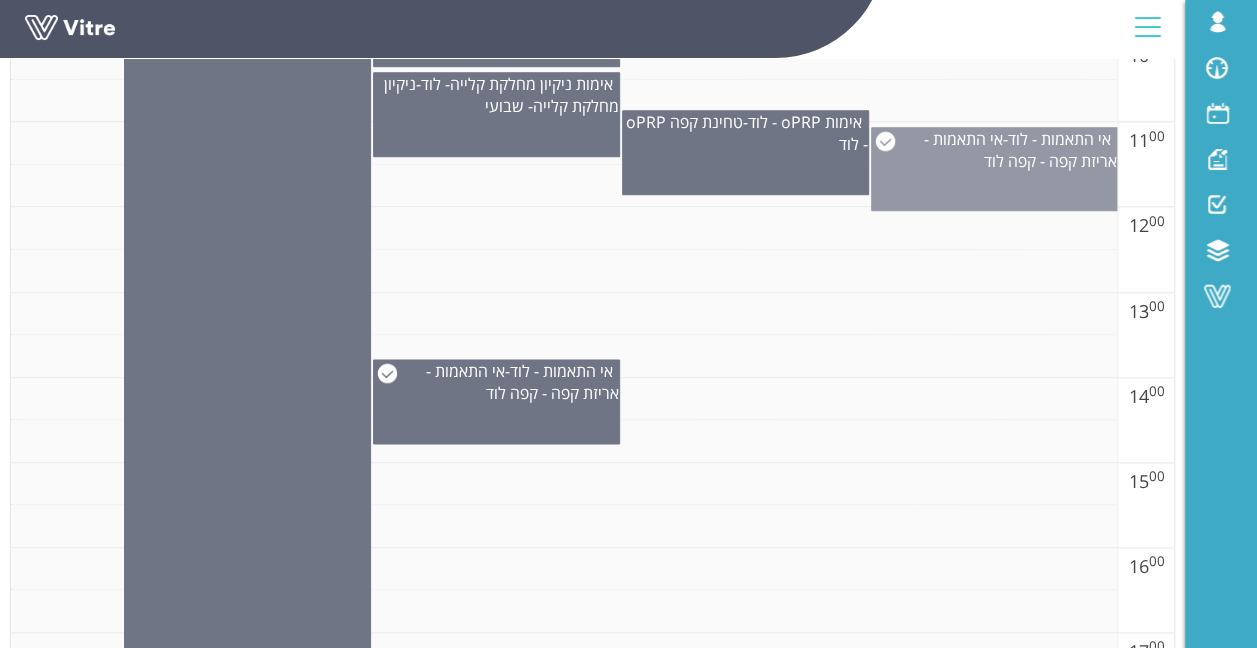 click on "אי התאמות - לוד  -
אי התאמות - אריזת קפה - קפה לוד" at bounding box center (994, 169) 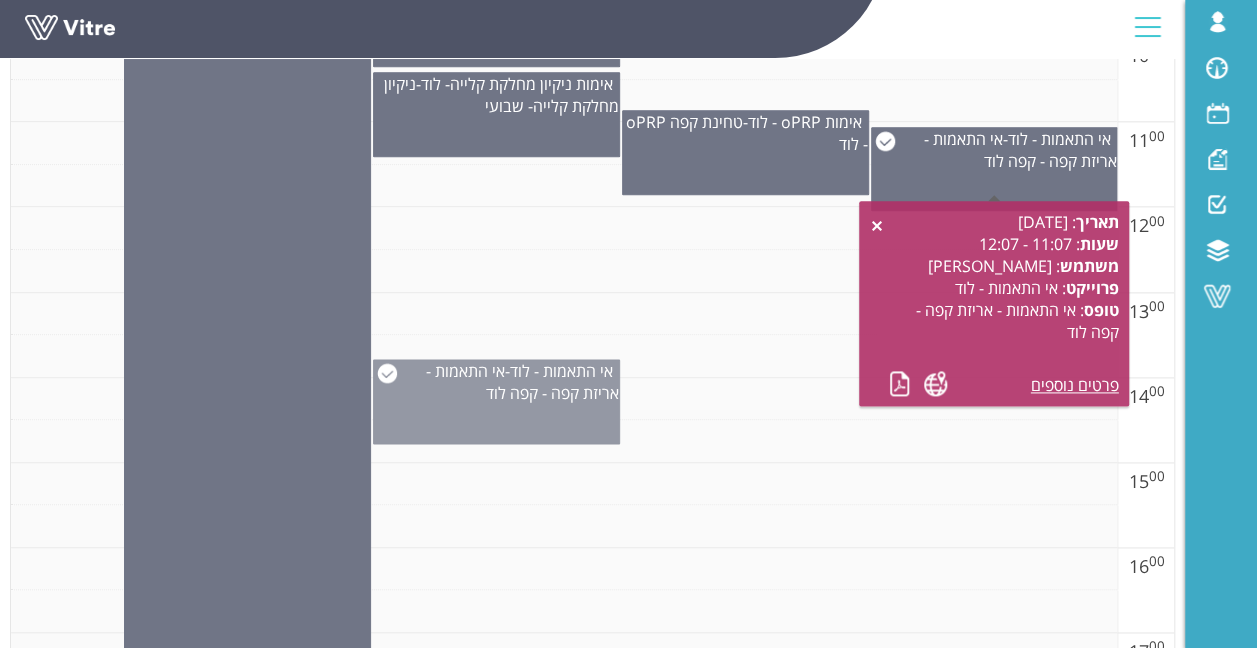 click on "אי התאמות - לוד  -
אי התאמות - אריזת קפה - קפה לוד" at bounding box center [496, 401] 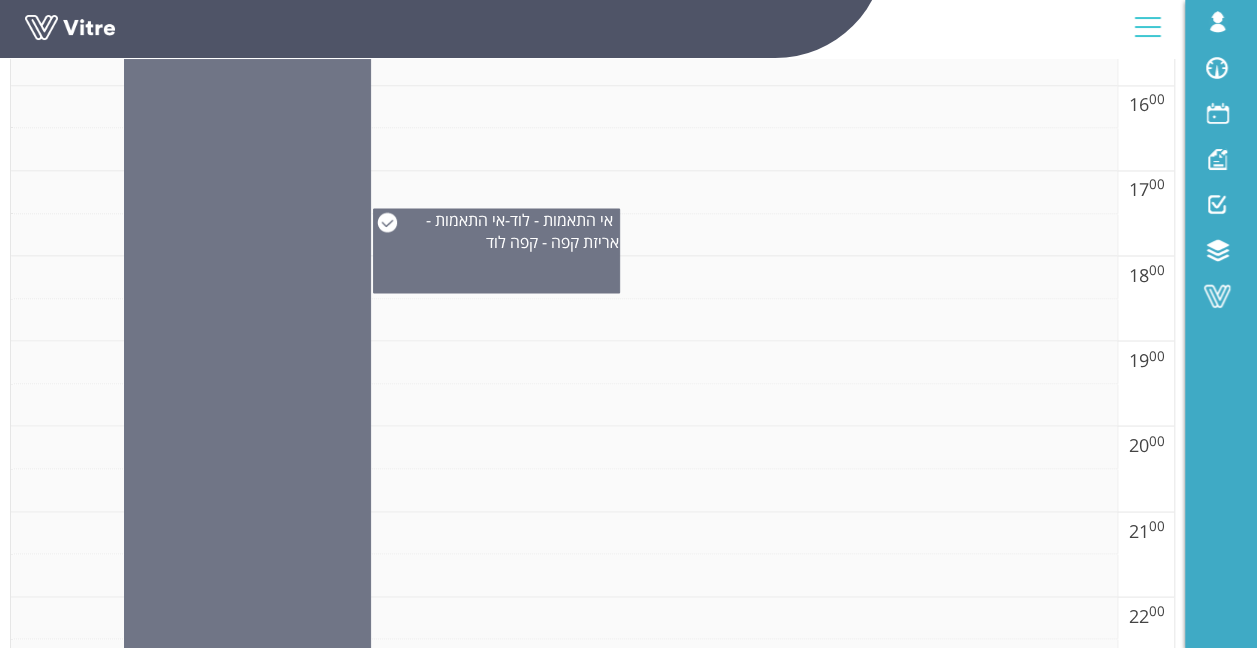 scroll, scrollTop: 1546, scrollLeft: 0, axis: vertical 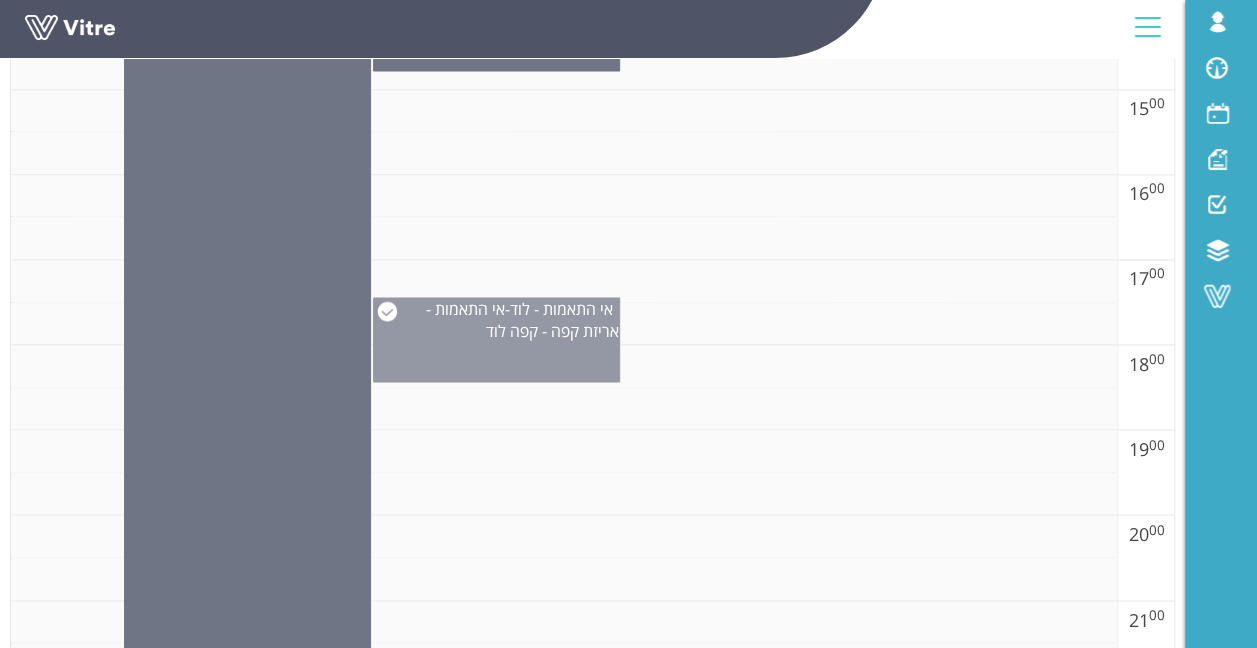 click on "אי התאמות - אריזת קפה - קפה לוד" at bounding box center [522, 320] 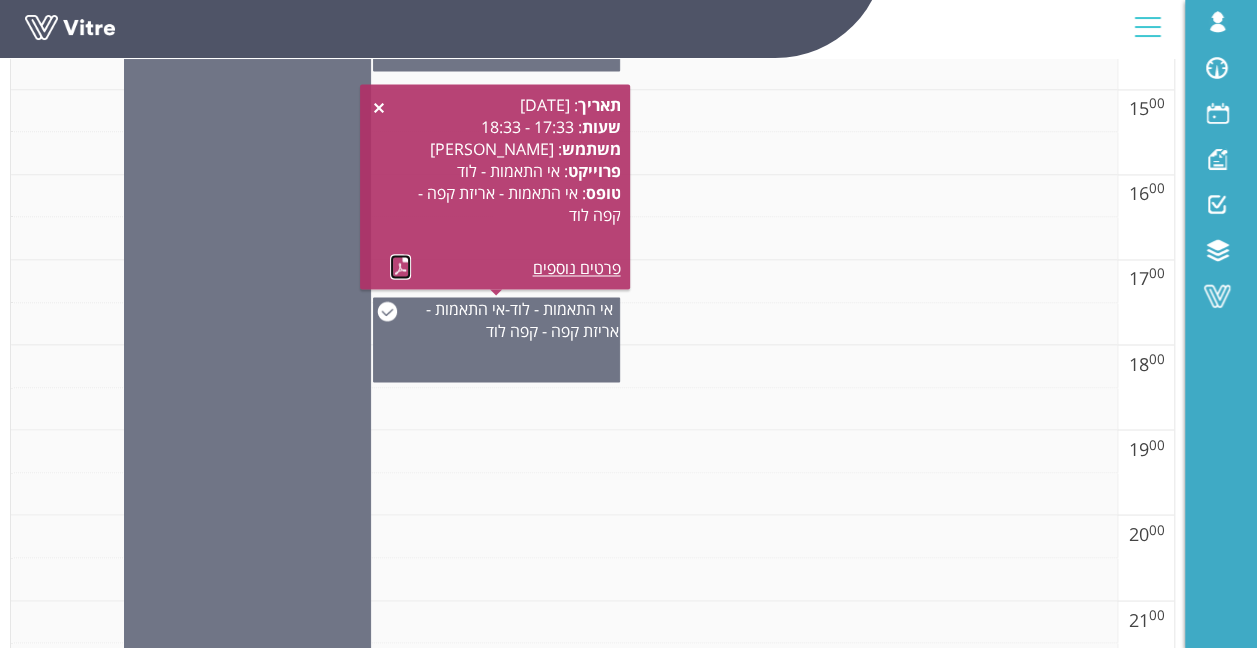 click at bounding box center (400, 266) 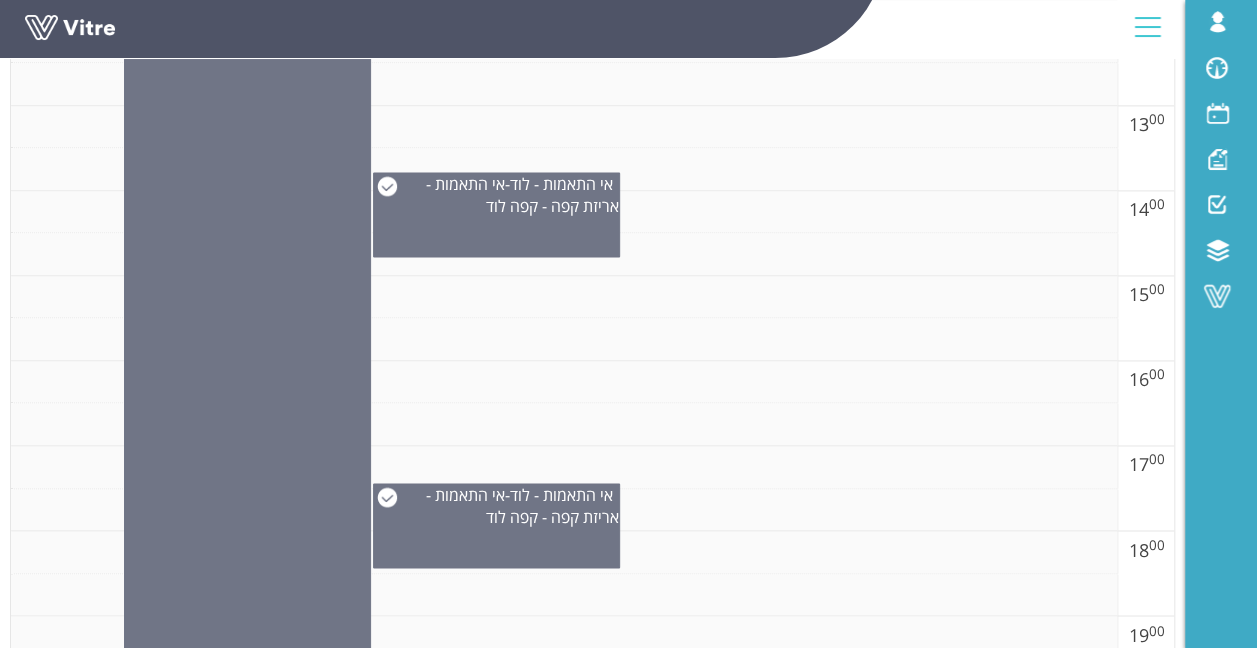 scroll, scrollTop: 1346, scrollLeft: 0, axis: vertical 